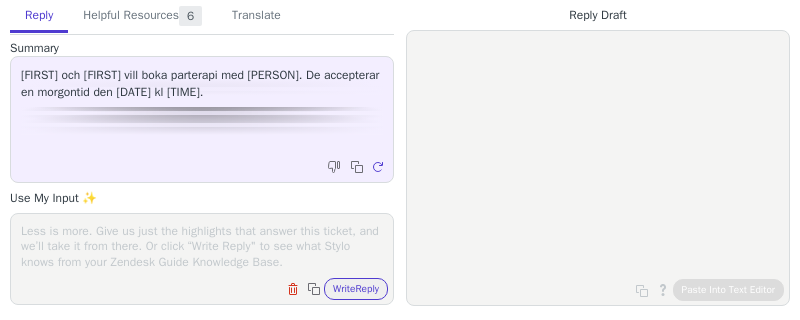 scroll, scrollTop: 0, scrollLeft: 0, axis: both 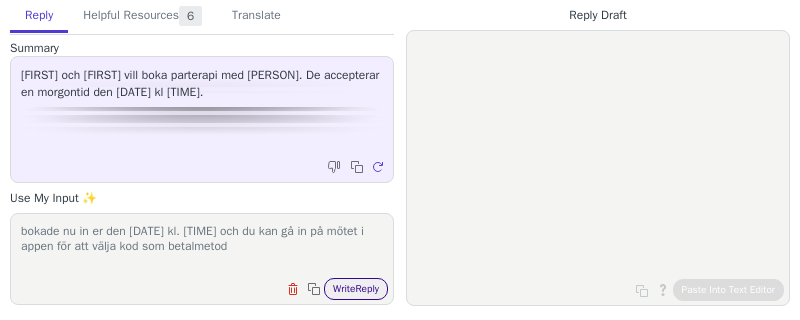 type on "bokade nu in er den 22/7 kl. 8.00 och du kan gå in på mötet i appen för att välja kod som betalmetod" 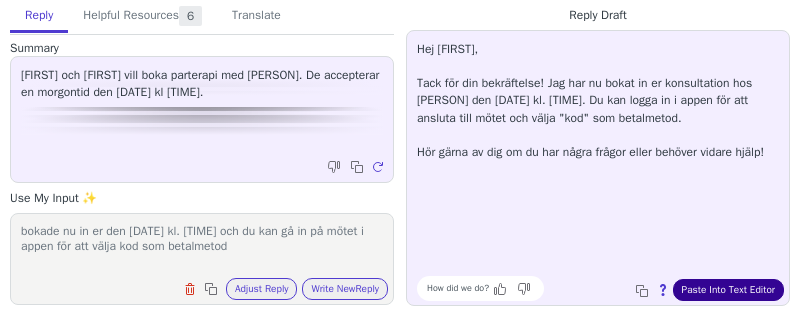 click on "Paste Into Text Editor" at bounding box center [728, 290] 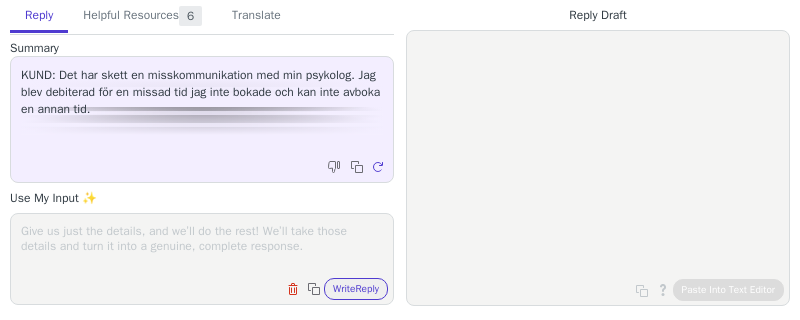 scroll, scrollTop: 0, scrollLeft: 0, axis: both 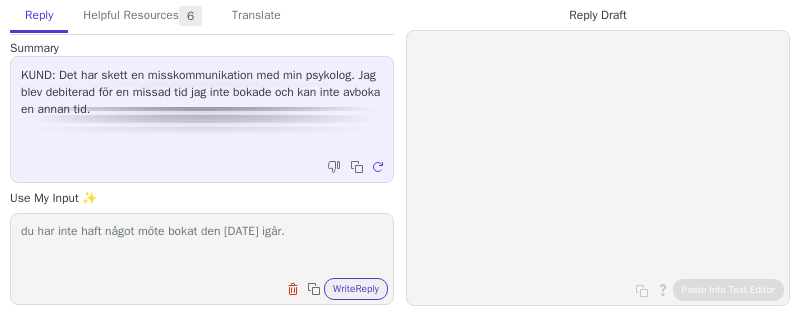 click on "du har inte haft något möte bokat den [DATE] igår." at bounding box center [202, 246] 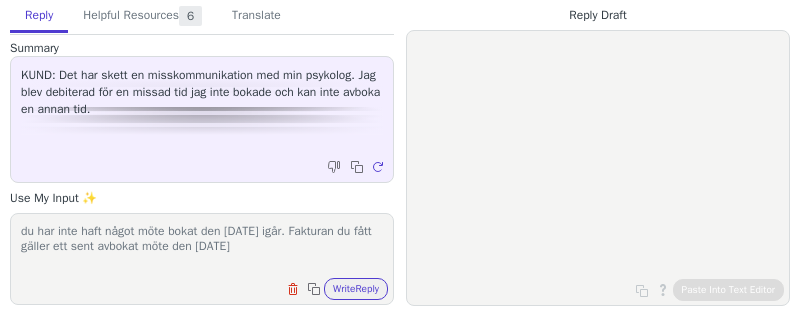 click on "du har inte haft något möte bokat den [DATE] igår. Fakturan du fått gäller ett sent avbokat möte den [DATE]" at bounding box center (202, 246) 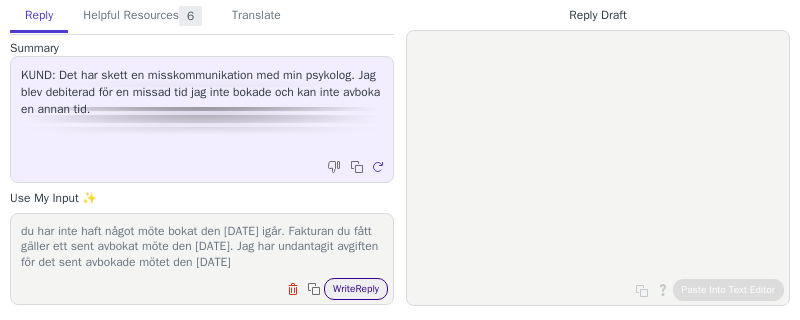 type on "du har inte haft något möte bokat den [DATE] igår. Fakturan du fått gäller ett sent avbokat möte den [DATE]. Jag har undantagit avgiften för det sent avbokade mötet den [DATE]" 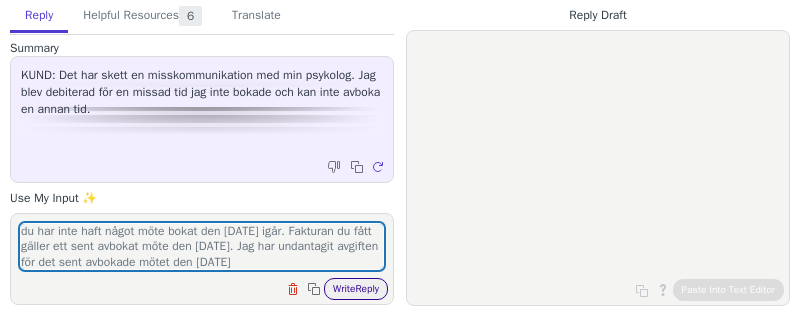 click on "Write  Reply" at bounding box center [356, 289] 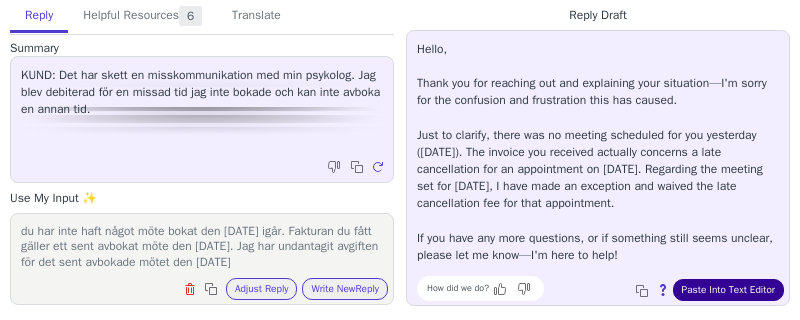 click on "Paste Into Text Editor" at bounding box center [728, 290] 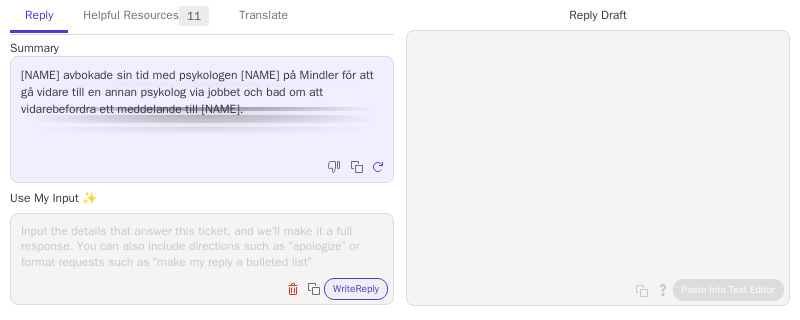 scroll, scrollTop: 0, scrollLeft: 0, axis: both 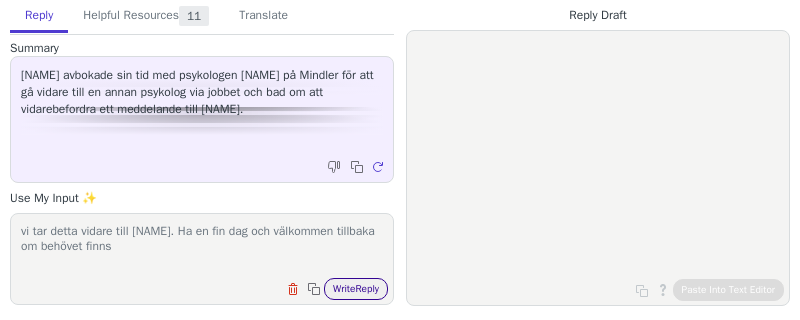 type on "vi tar detta vidare till [NAME]. Ha en fin dag och välkommen tillbaka om behövet finns" 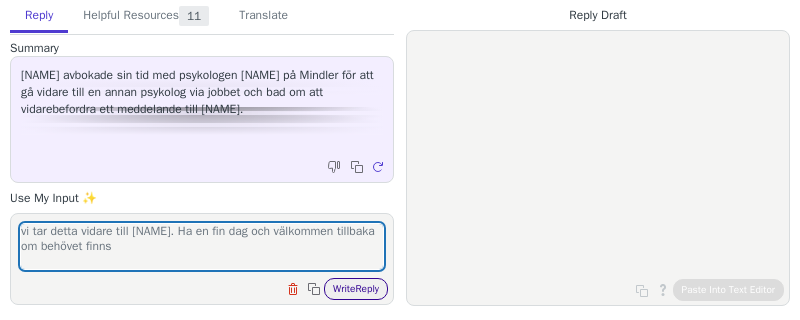 click on "Write  Reply" at bounding box center (356, 289) 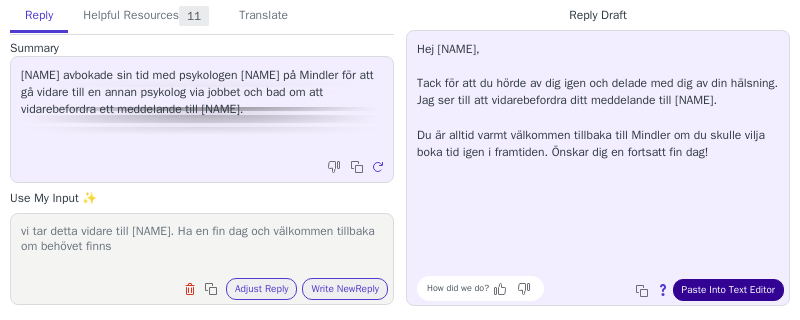 click on "Paste Into Text Editor" at bounding box center [728, 290] 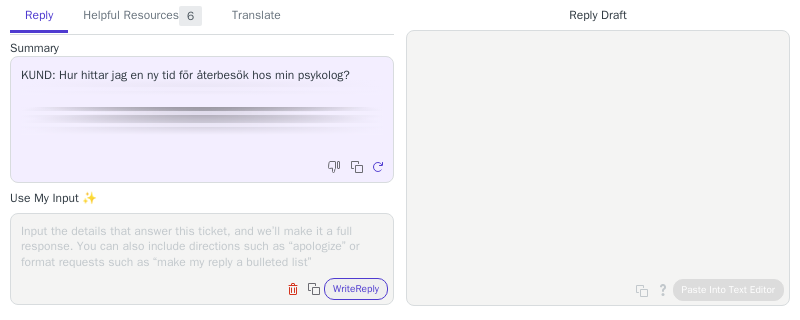 scroll, scrollTop: 0, scrollLeft: 0, axis: both 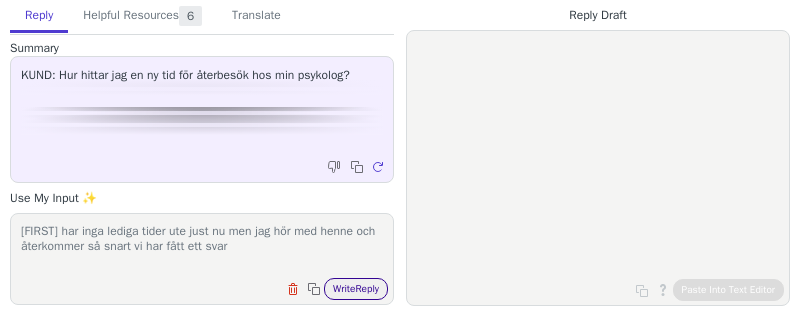 type on "[FIRST] har inga lediga tider ute just nu men jag hör med henne och återkommer så snart vi har fått ett svar" 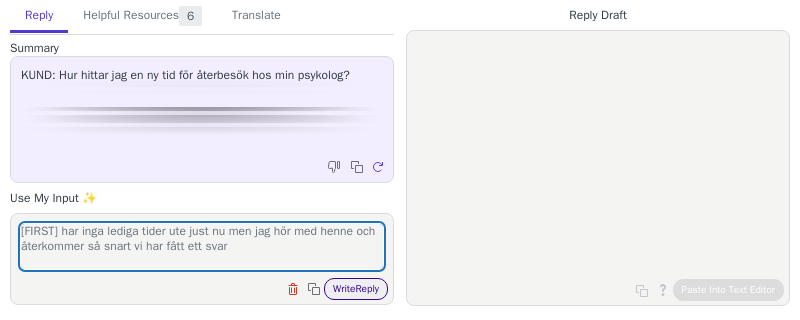 click on "Write  Reply" at bounding box center (356, 289) 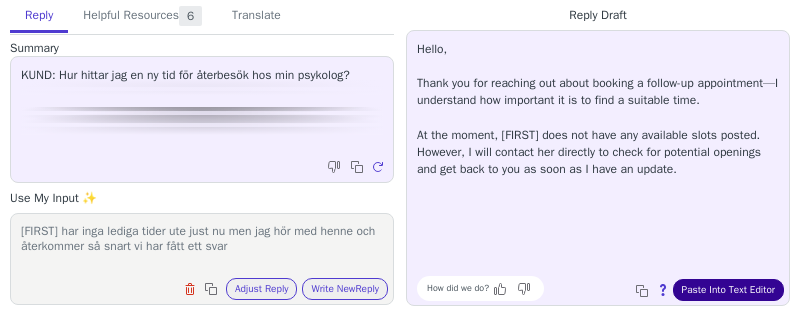 click on "Paste Into Text Editor" at bounding box center [728, 290] 